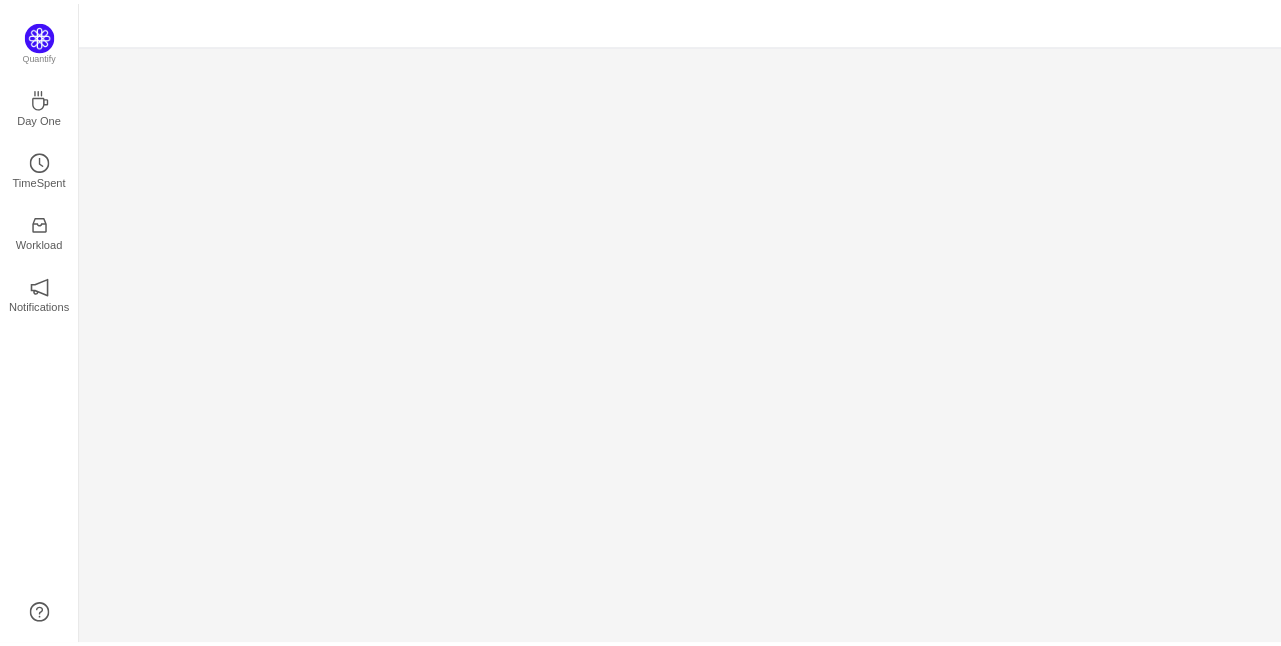 scroll, scrollTop: 0, scrollLeft: 0, axis: both 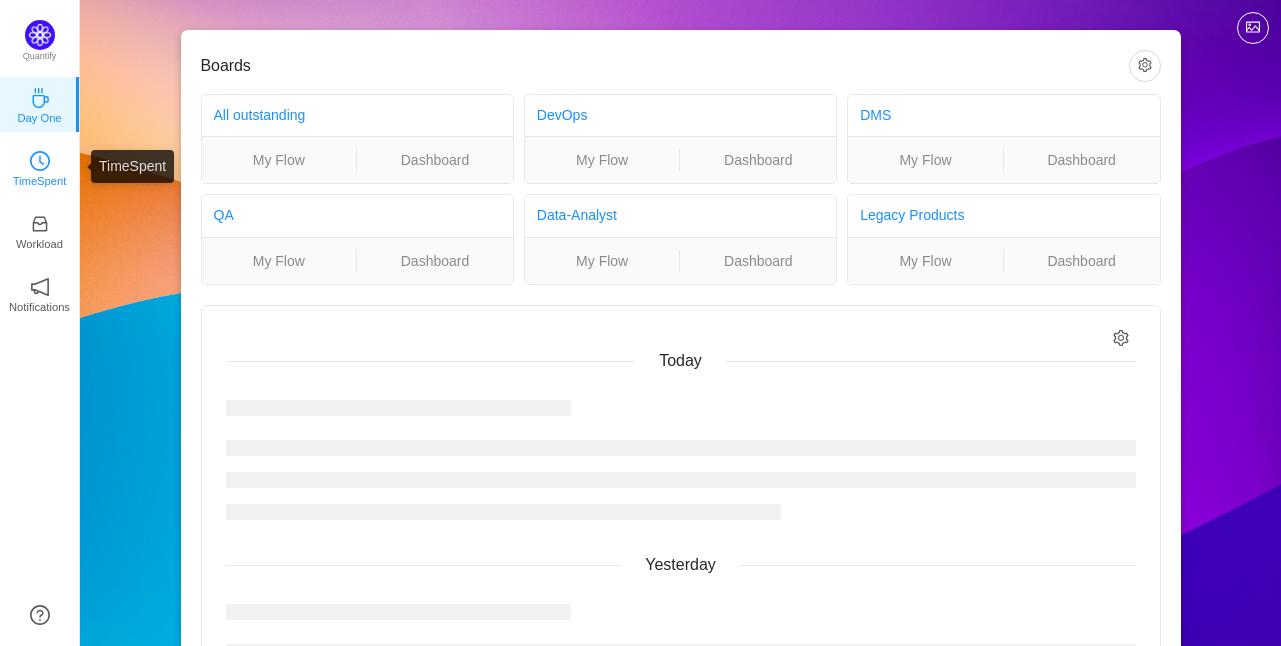 click 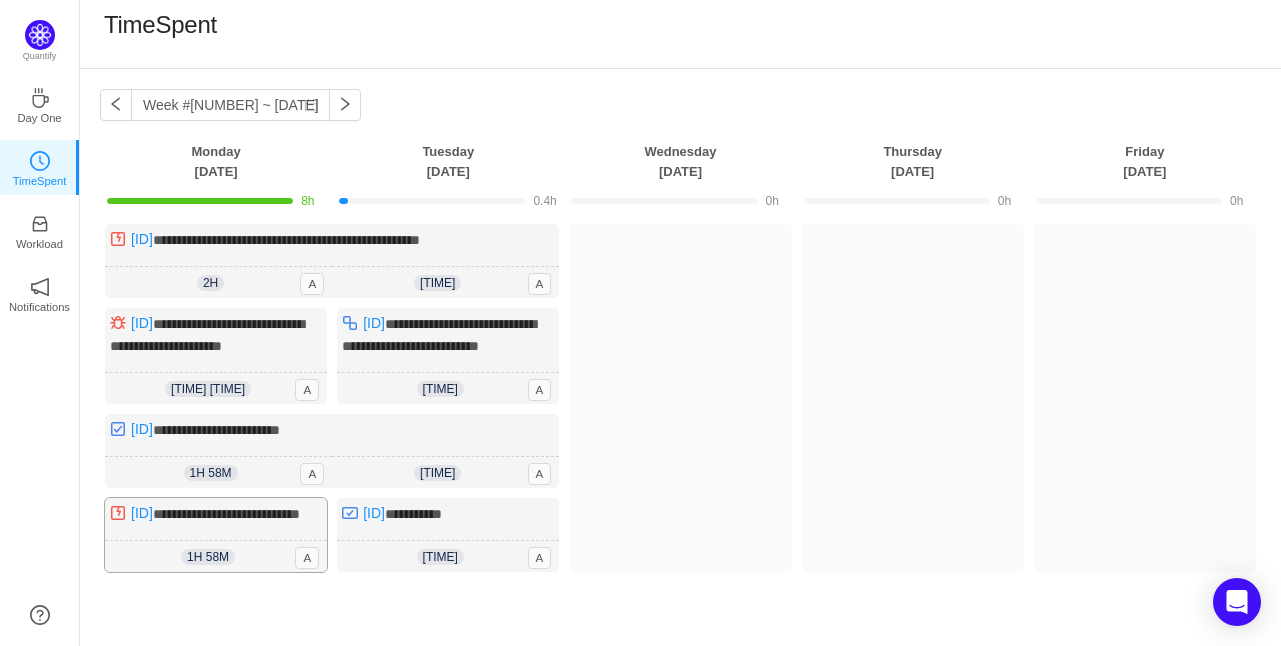 scroll, scrollTop: 0, scrollLeft: 0, axis: both 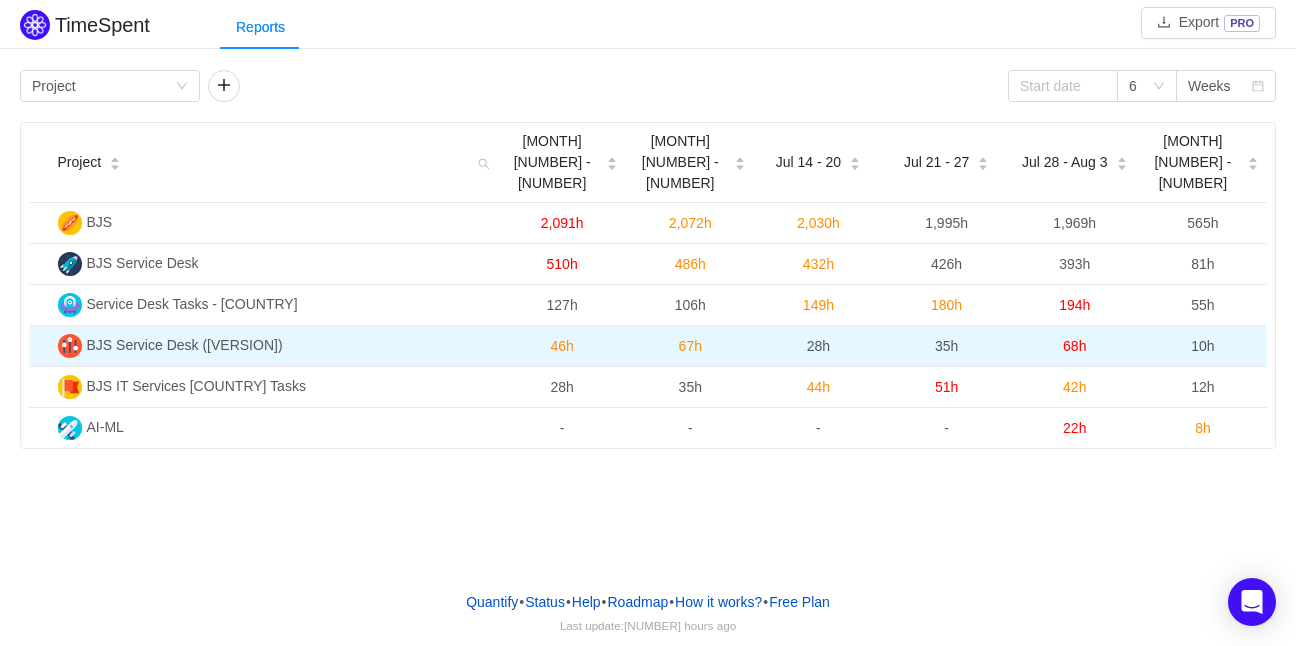 click on "BJS Service Desk (Beta)" at bounding box center (185, 345) 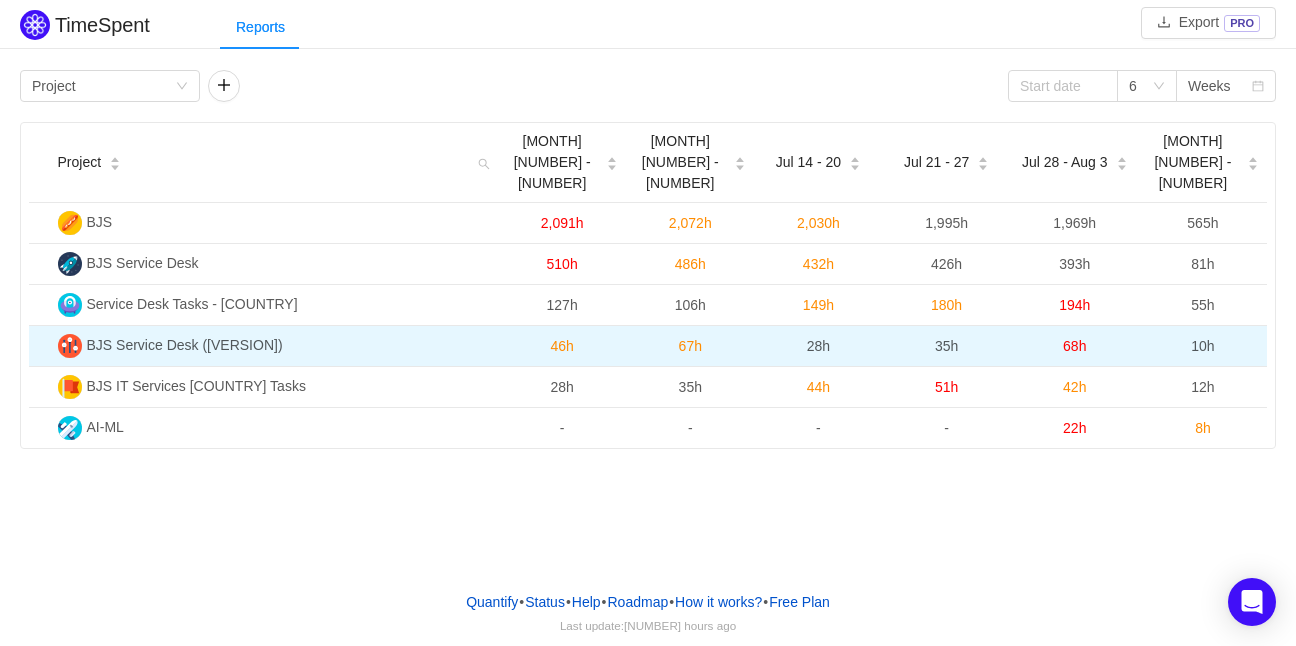 click at bounding box center (70, 346) 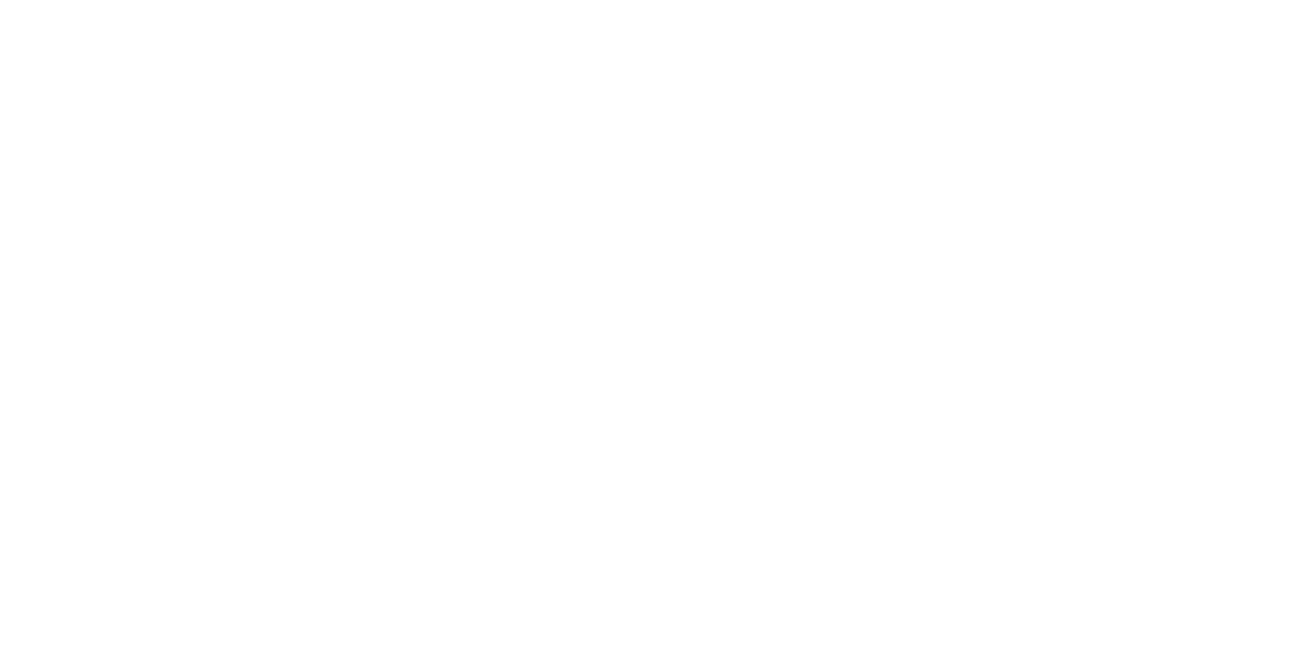 scroll, scrollTop: 0, scrollLeft: 0, axis: both 